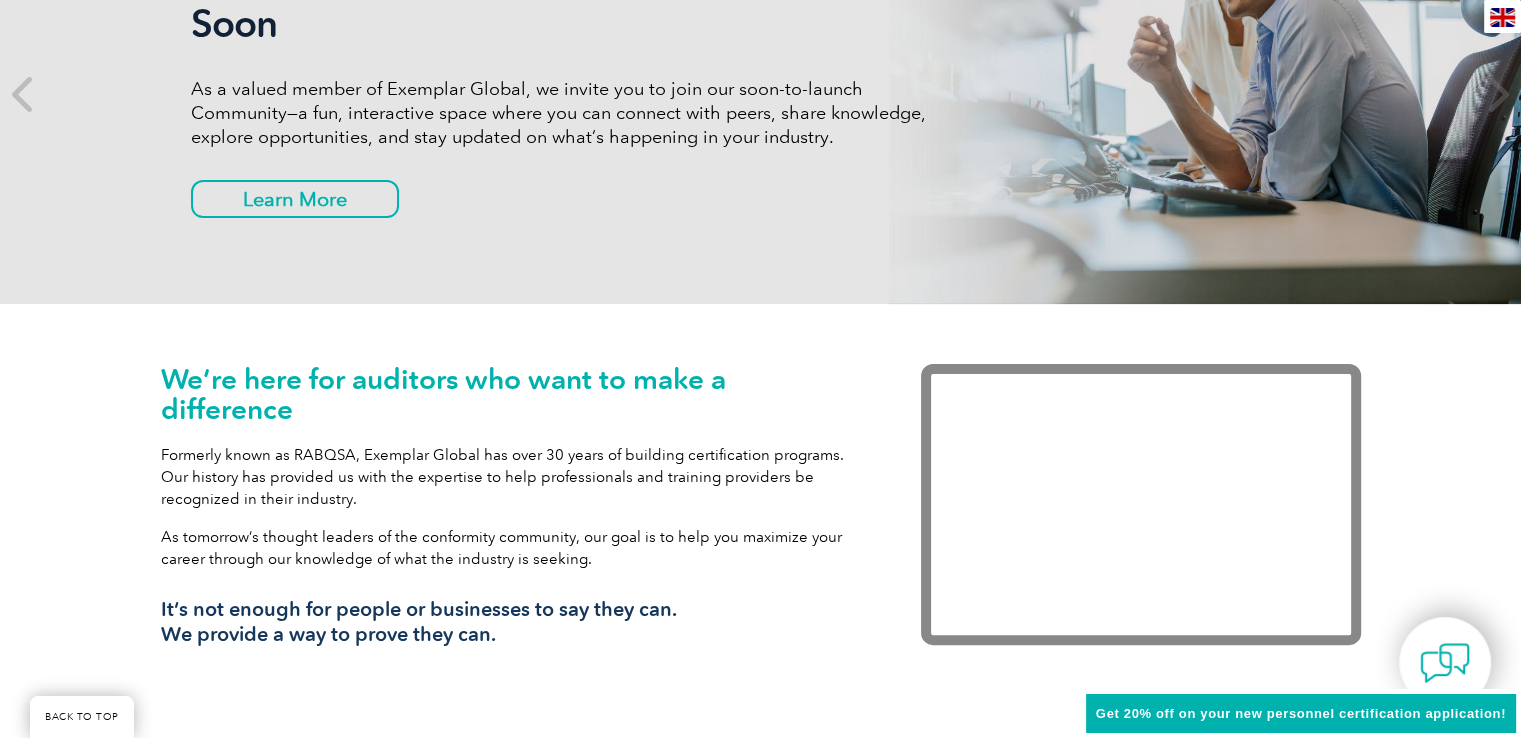 scroll, scrollTop: 733, scrollLeft: 0, axis: vertical 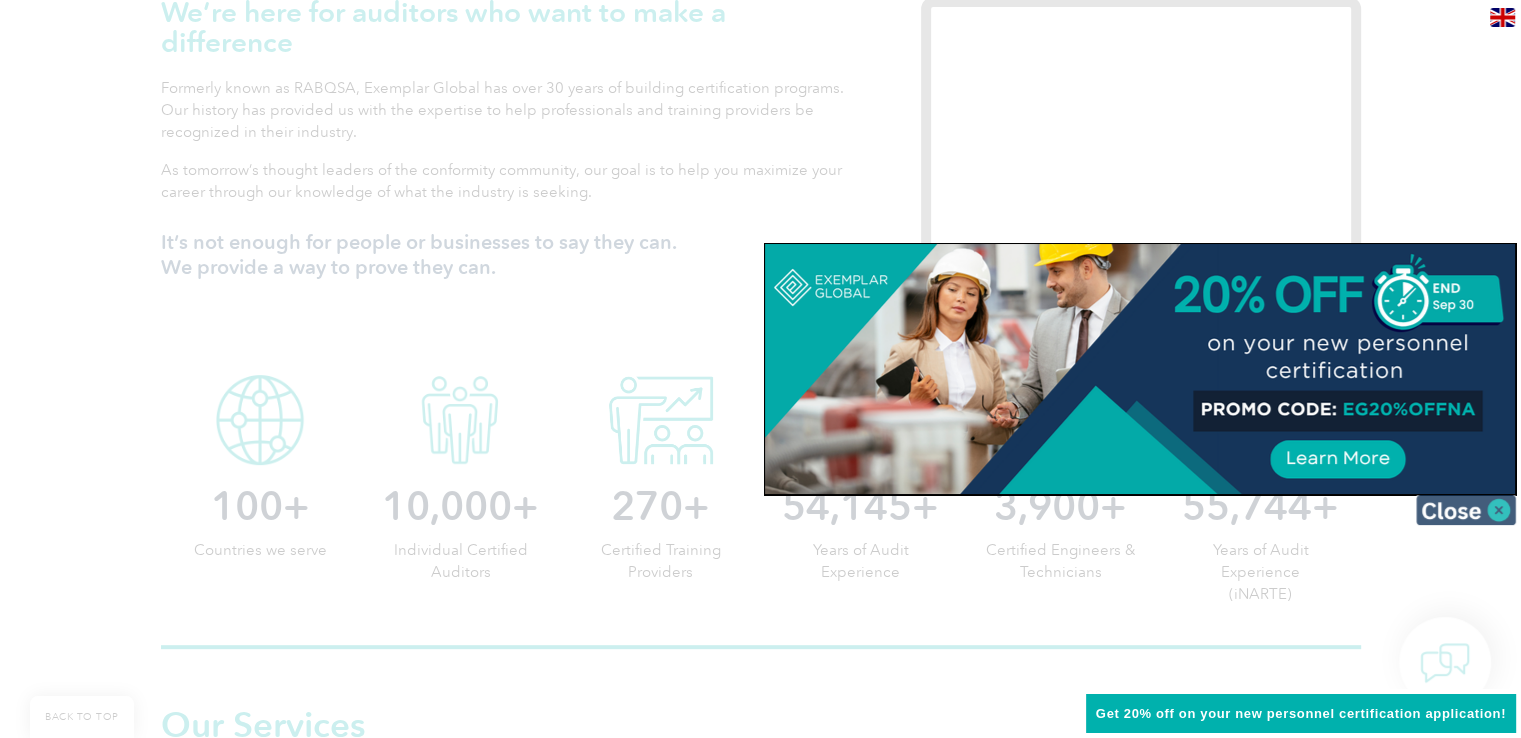 click at bounding box center [1466, 510] 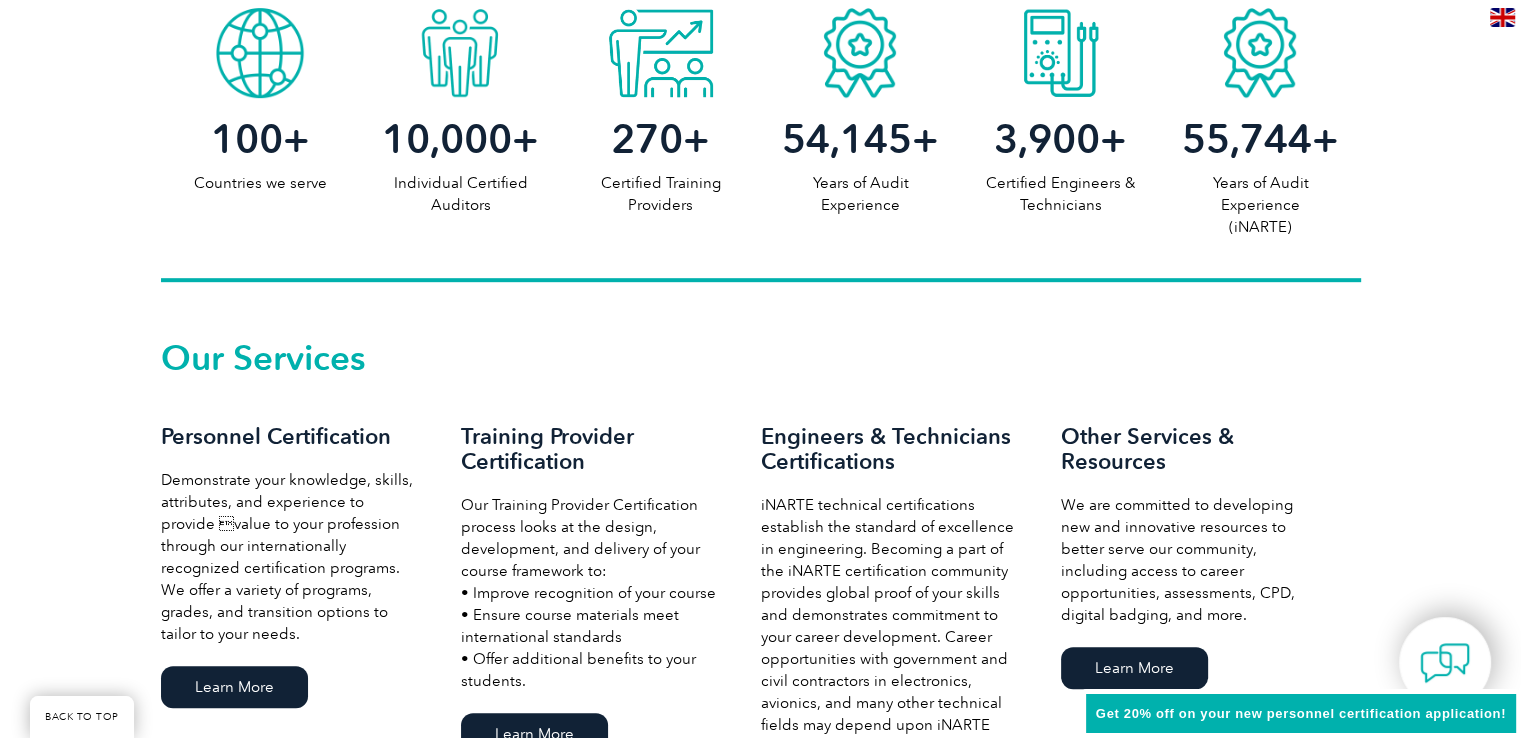 scroll, scrollTop: 1466, scrollLeft: 0, axis: vertical 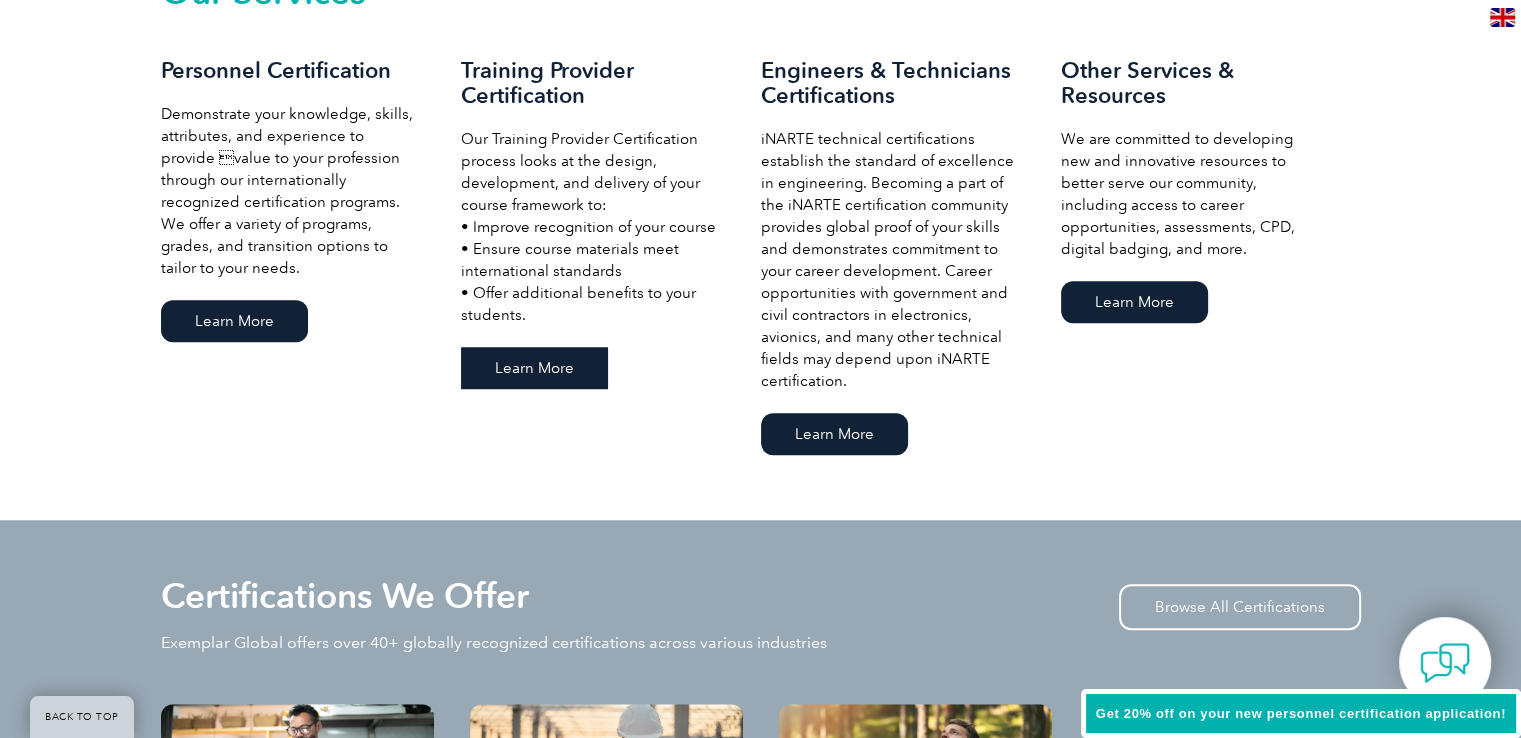 click on "Learn More" at bounding box center [534, 368] 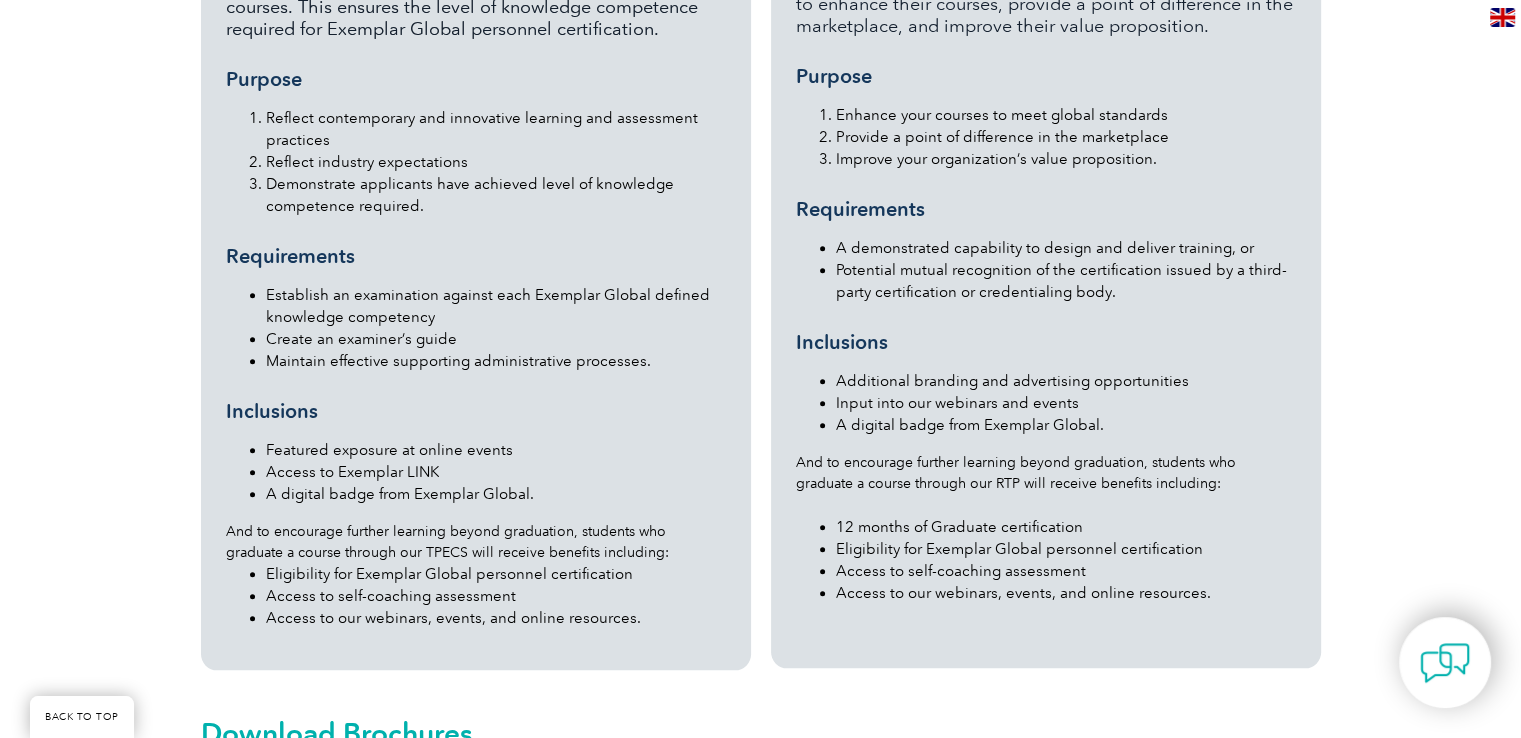 scroll, scrollTop: 2200, scrollLeft: 0, axis: vertical 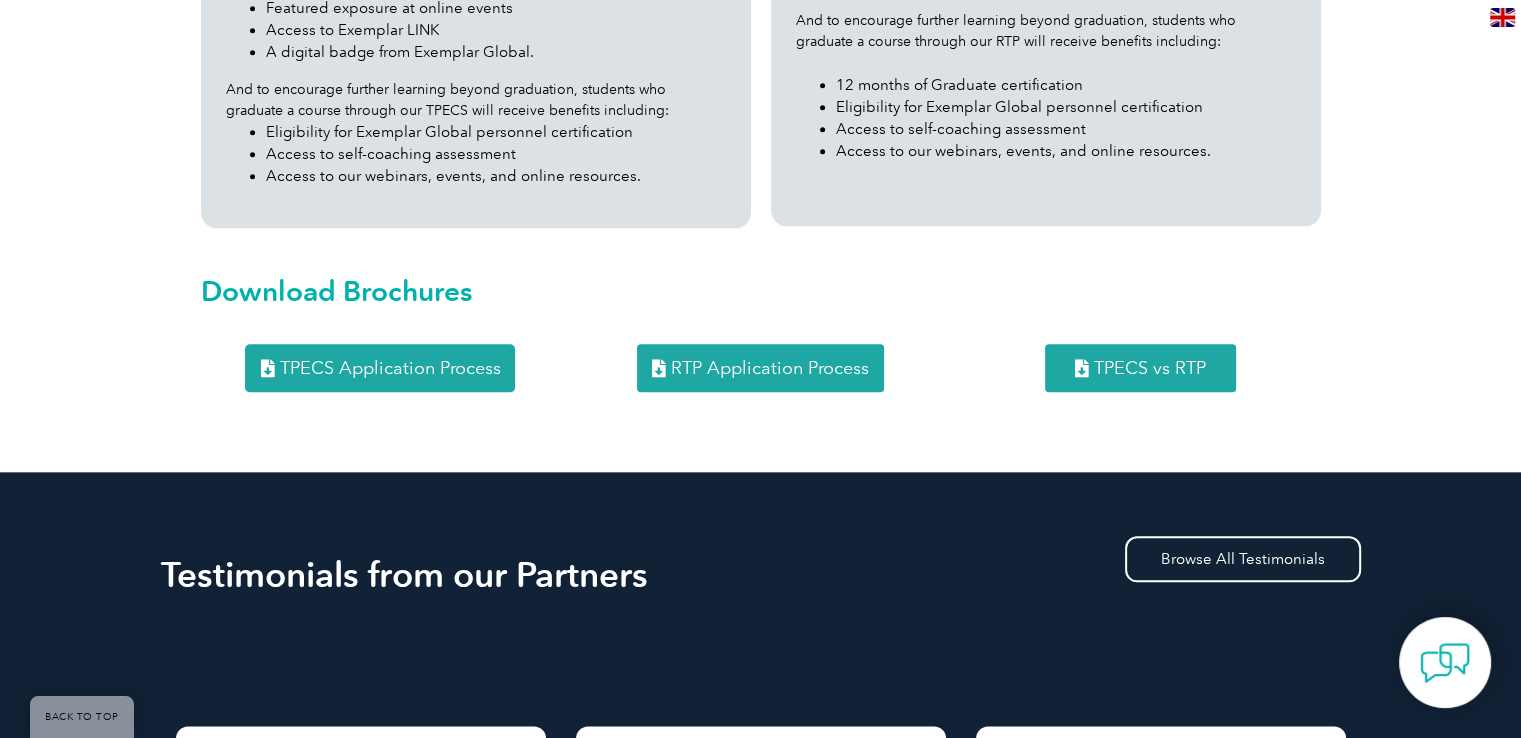 click on "TPECS vs RTP" at bounding box center (1150, 368) 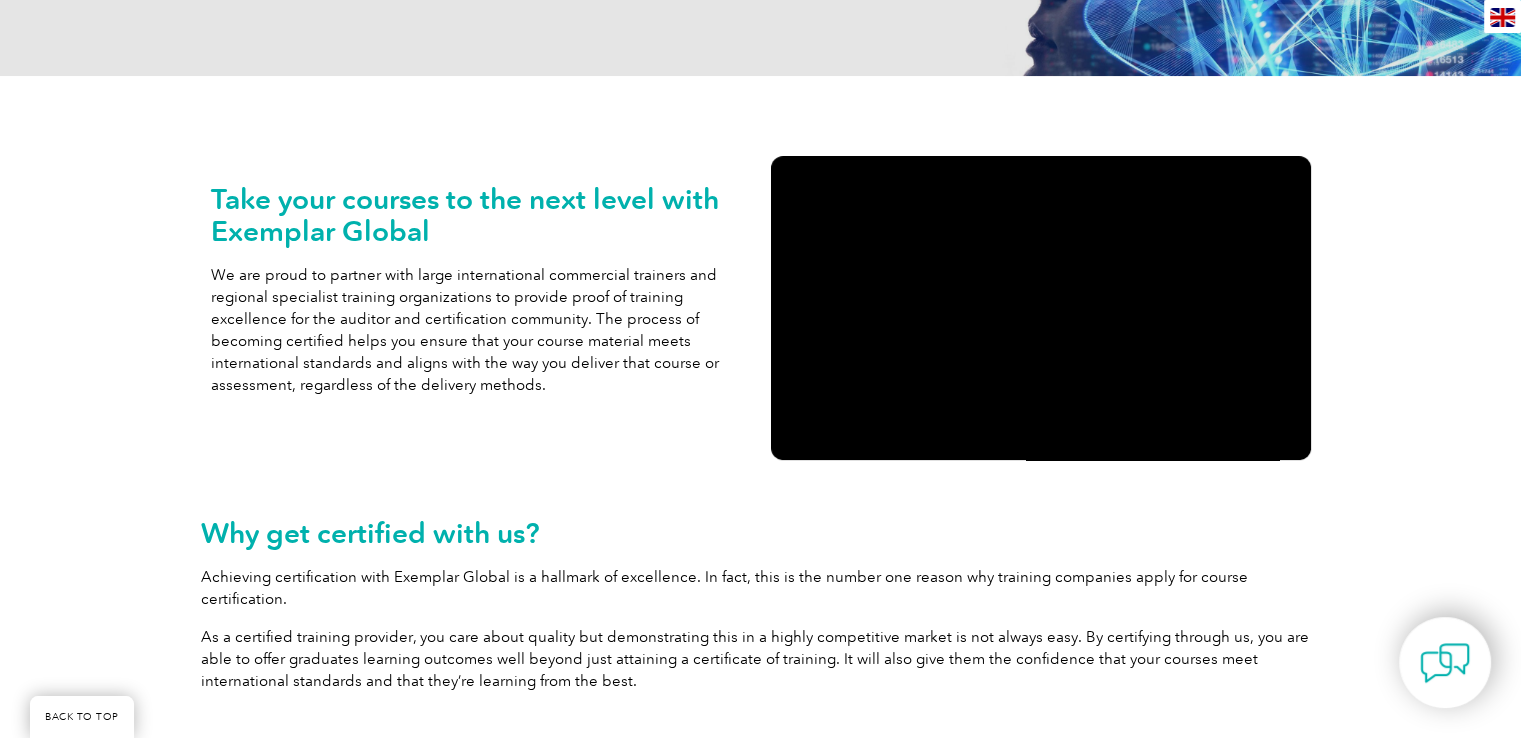 scroll, scrollTop: 0, scrollLeft: 0, axis: both 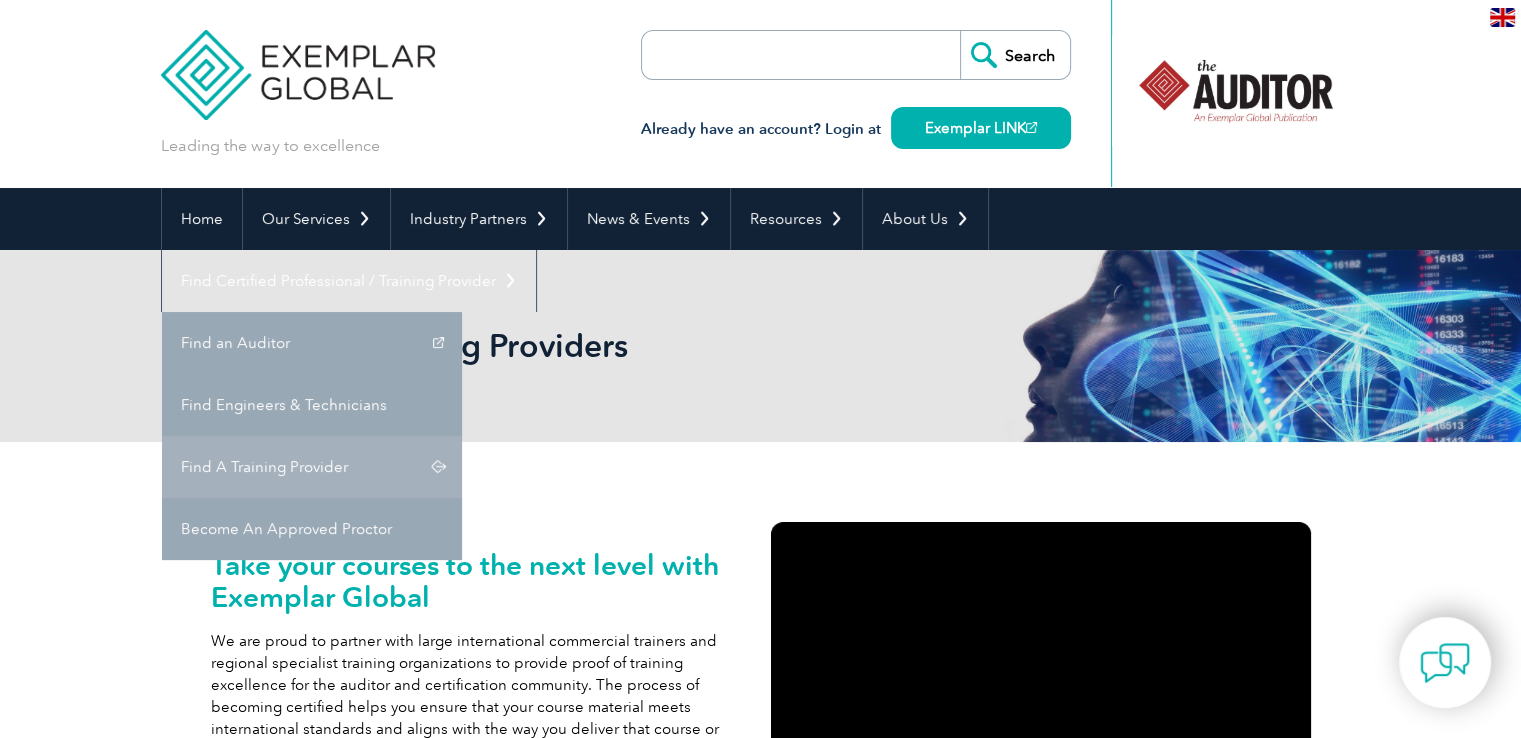 click on "Find A Training Provider" at bounding box center (312, 467) 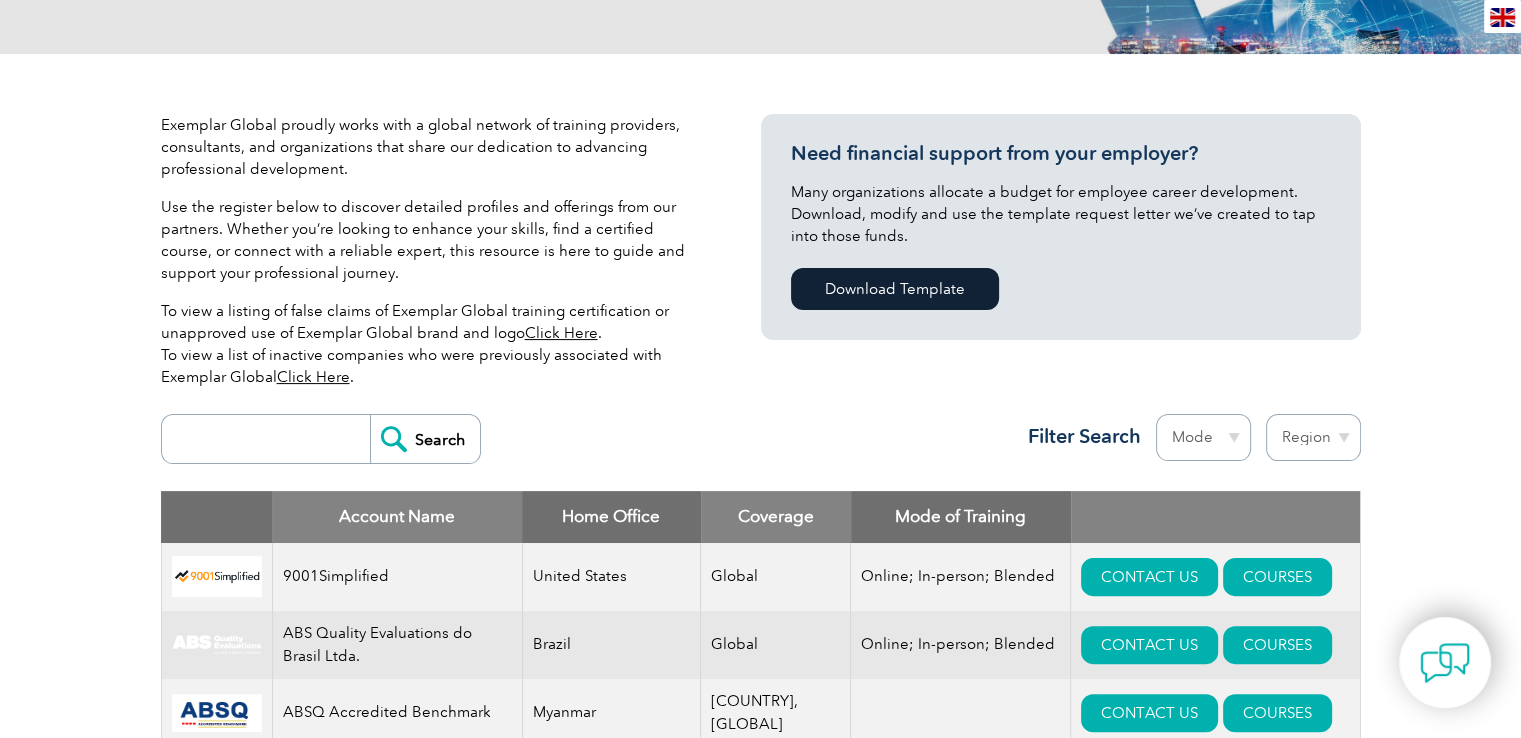 scroll, scrollTop: 0, scrollLeft: 0, axis: both 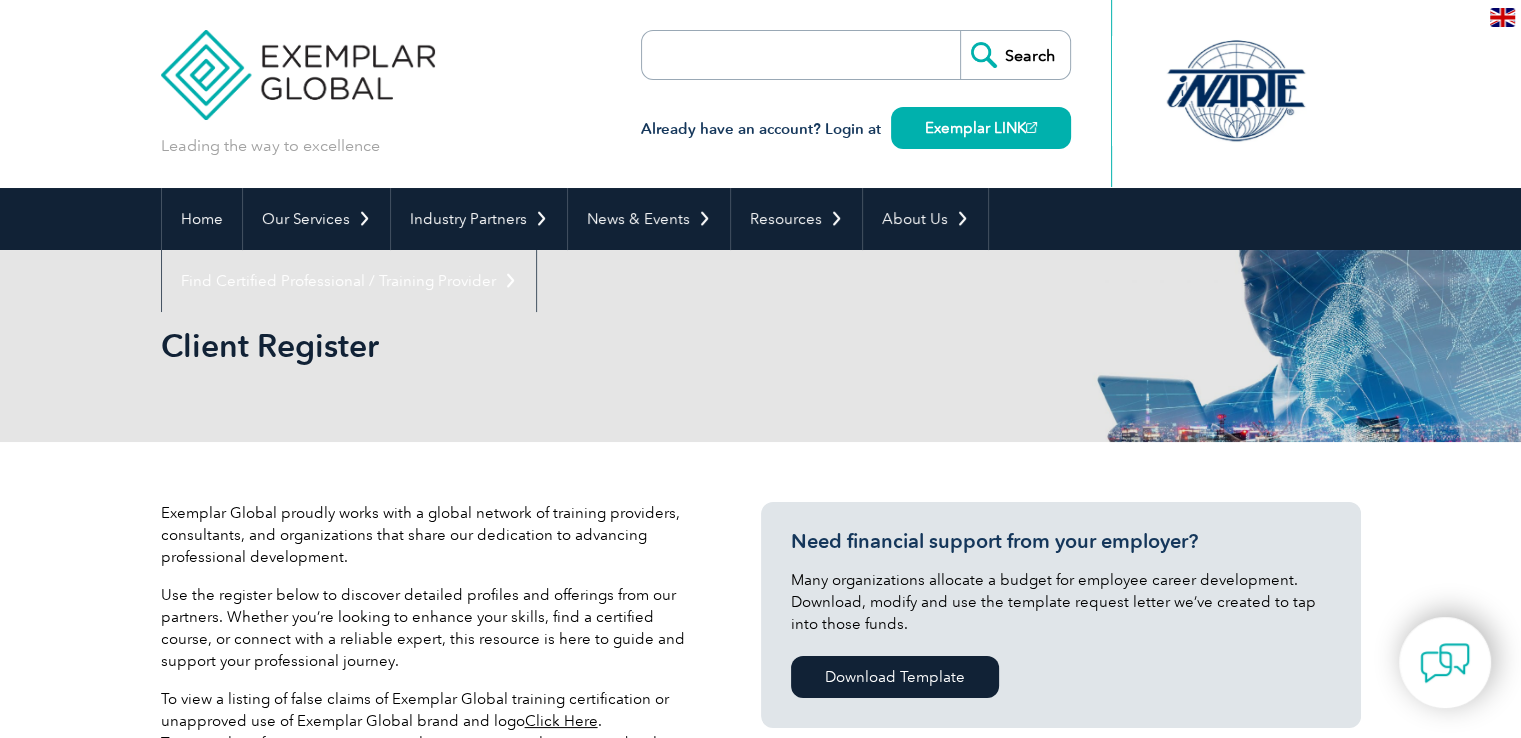 click on "Client Register" at bounding box center (581, 346) 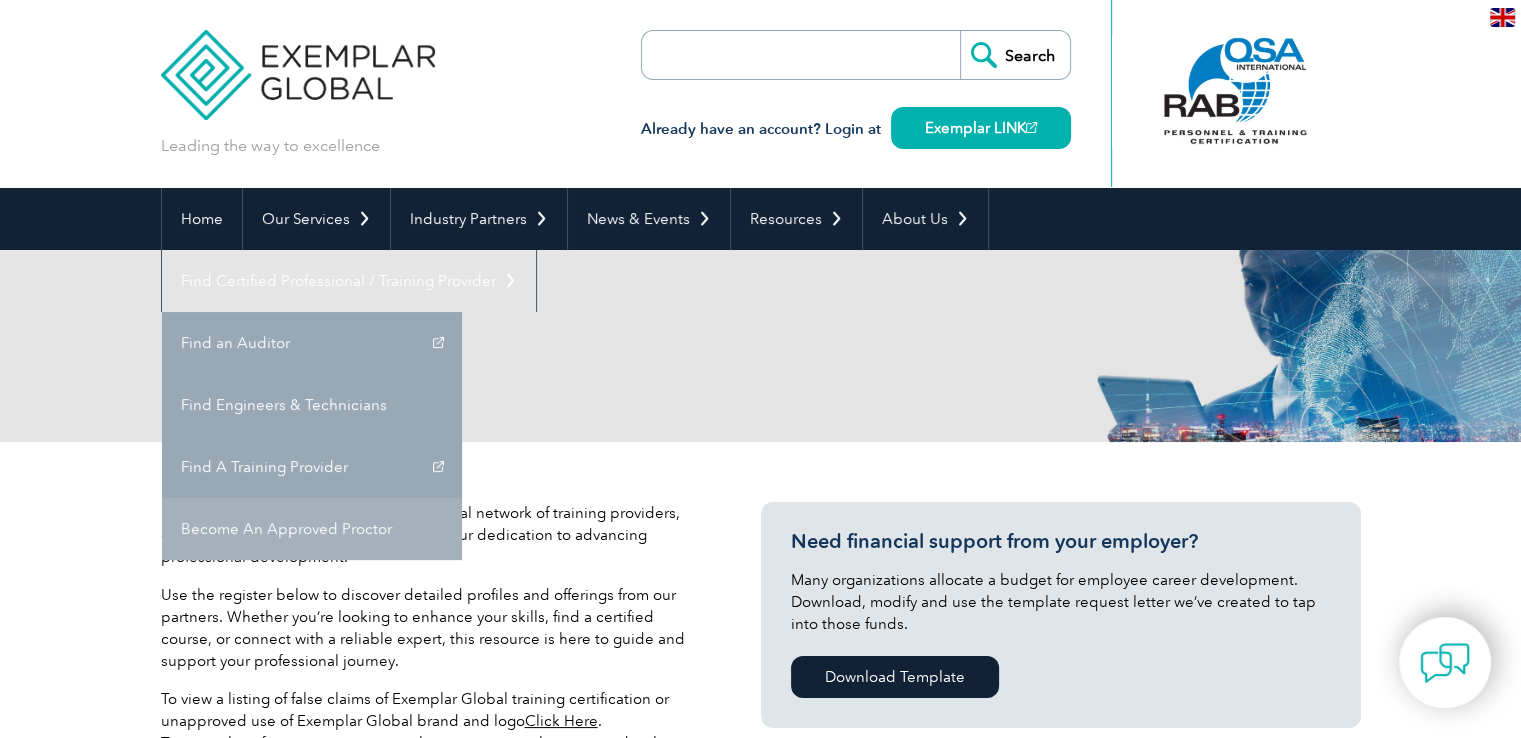 click on "Become An Approved Proctor" at bounding box center [312, 529] 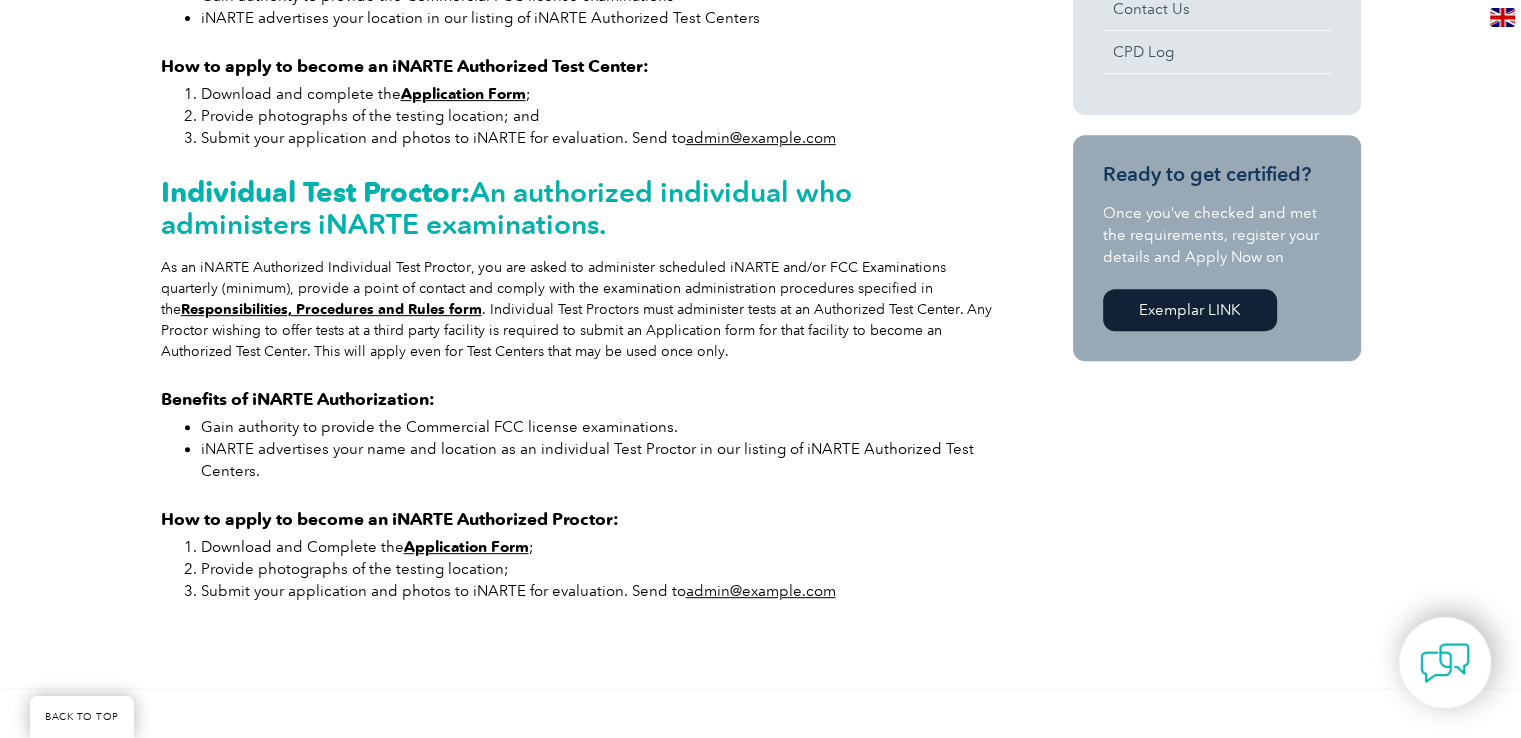scroll, scrollTop: 597, scrollLeft: 0, axis: vertical 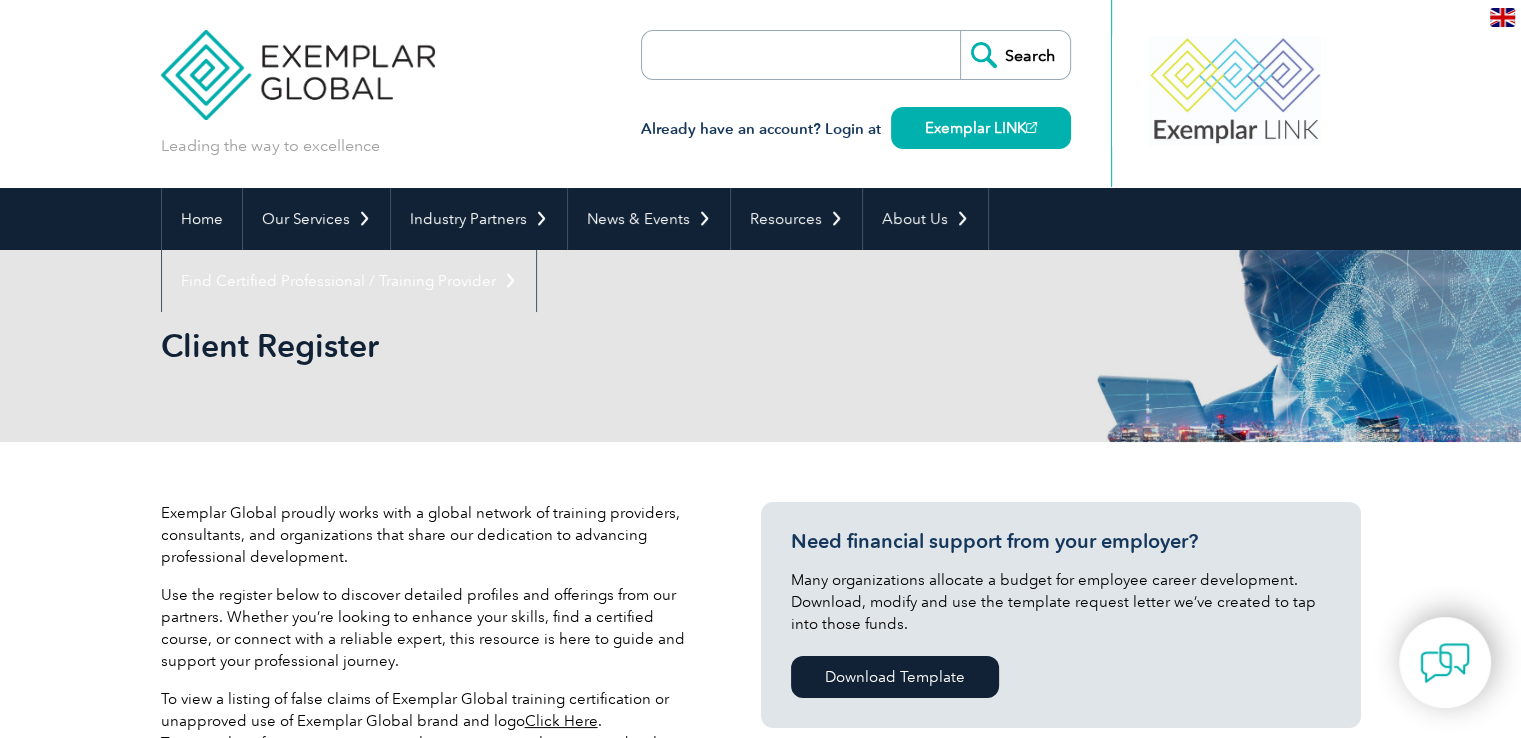 click on "Search" at bounding box center [856, 55] 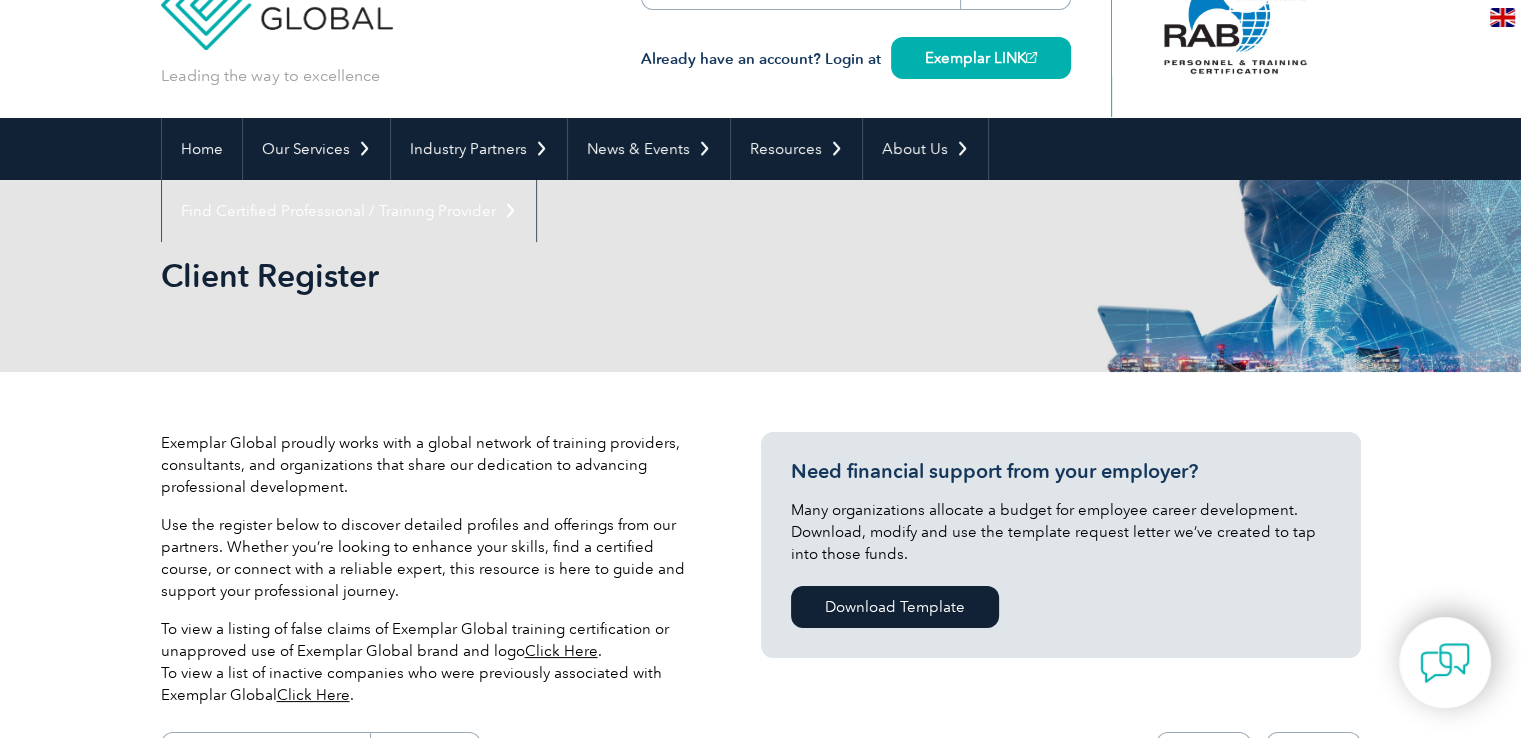 scroll, scrollTop: 0, scrollLeft: 0, axis: both 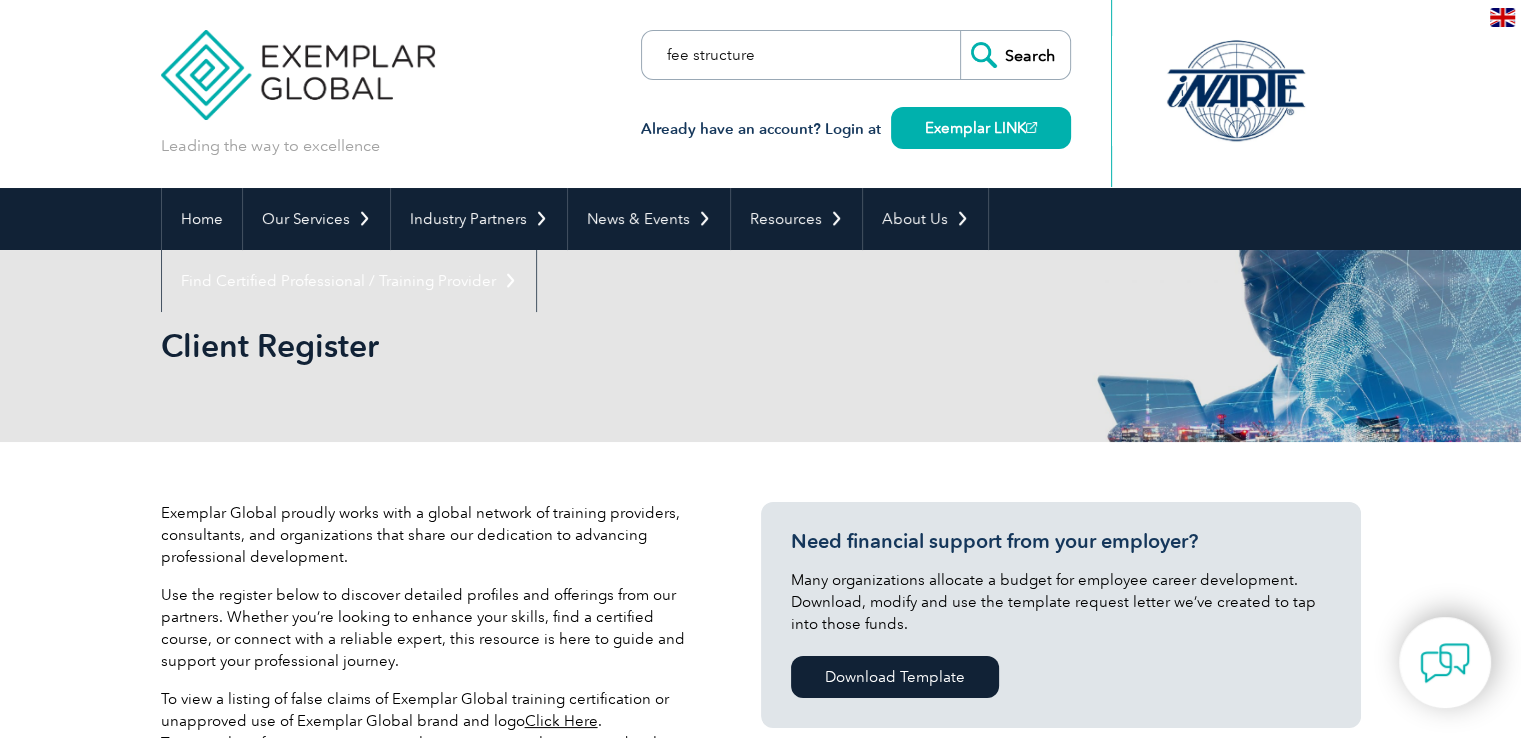 type on "fee structure" 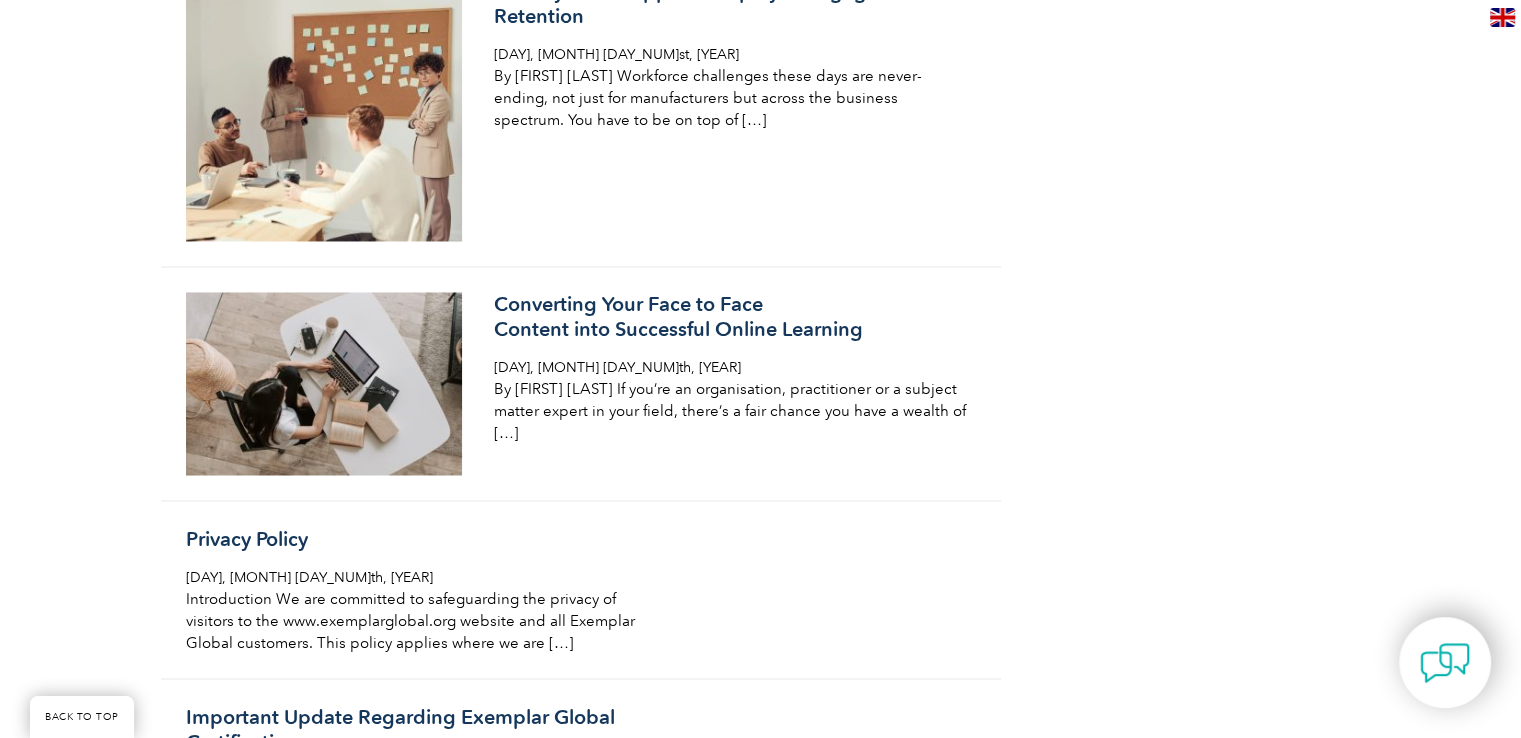scroll, scrollTop: 3666, scrollLeft: 0, axis: vertical 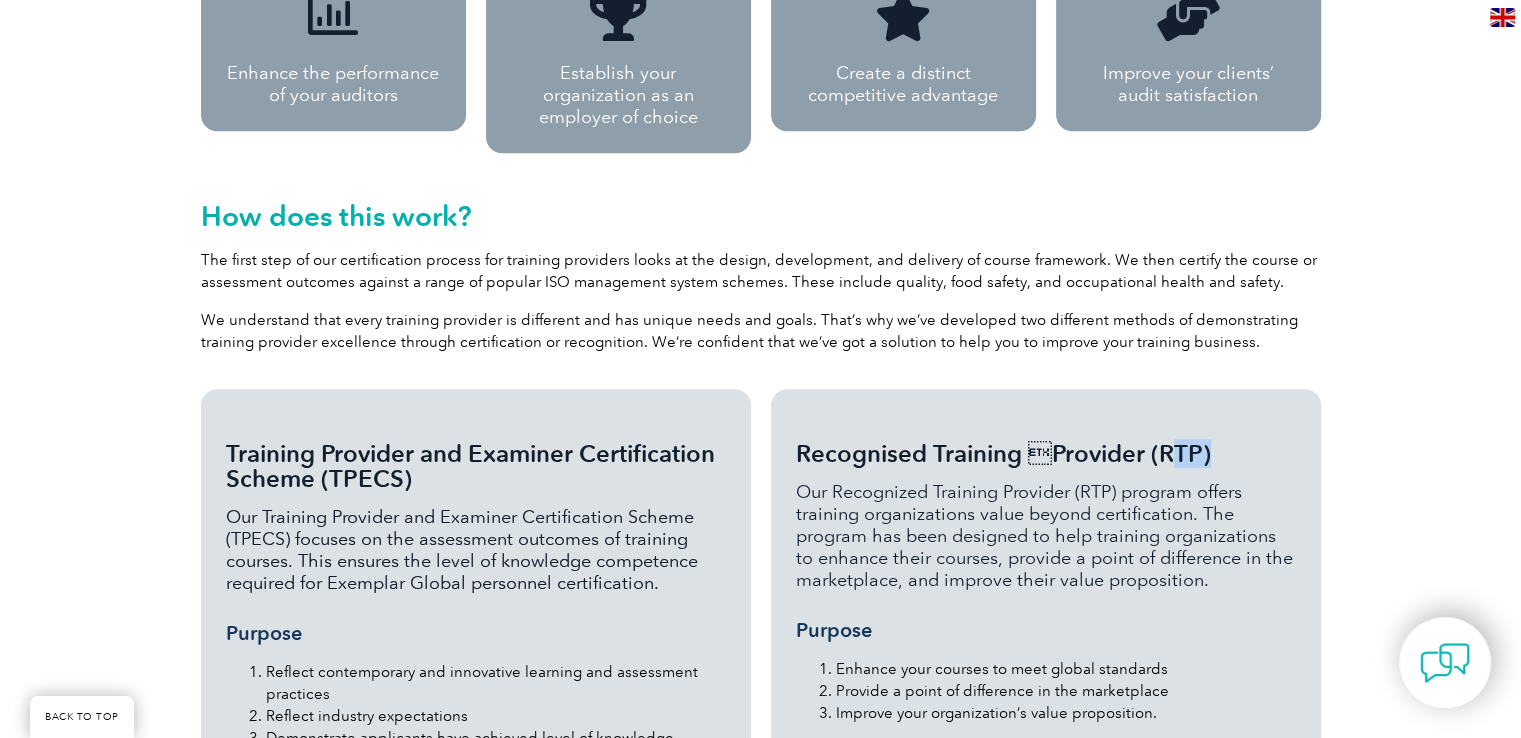 drag, startPoint x: 1132, startPoint y: 406, endPoint x: 1170, endPoint y: 403, distance: 38.118237 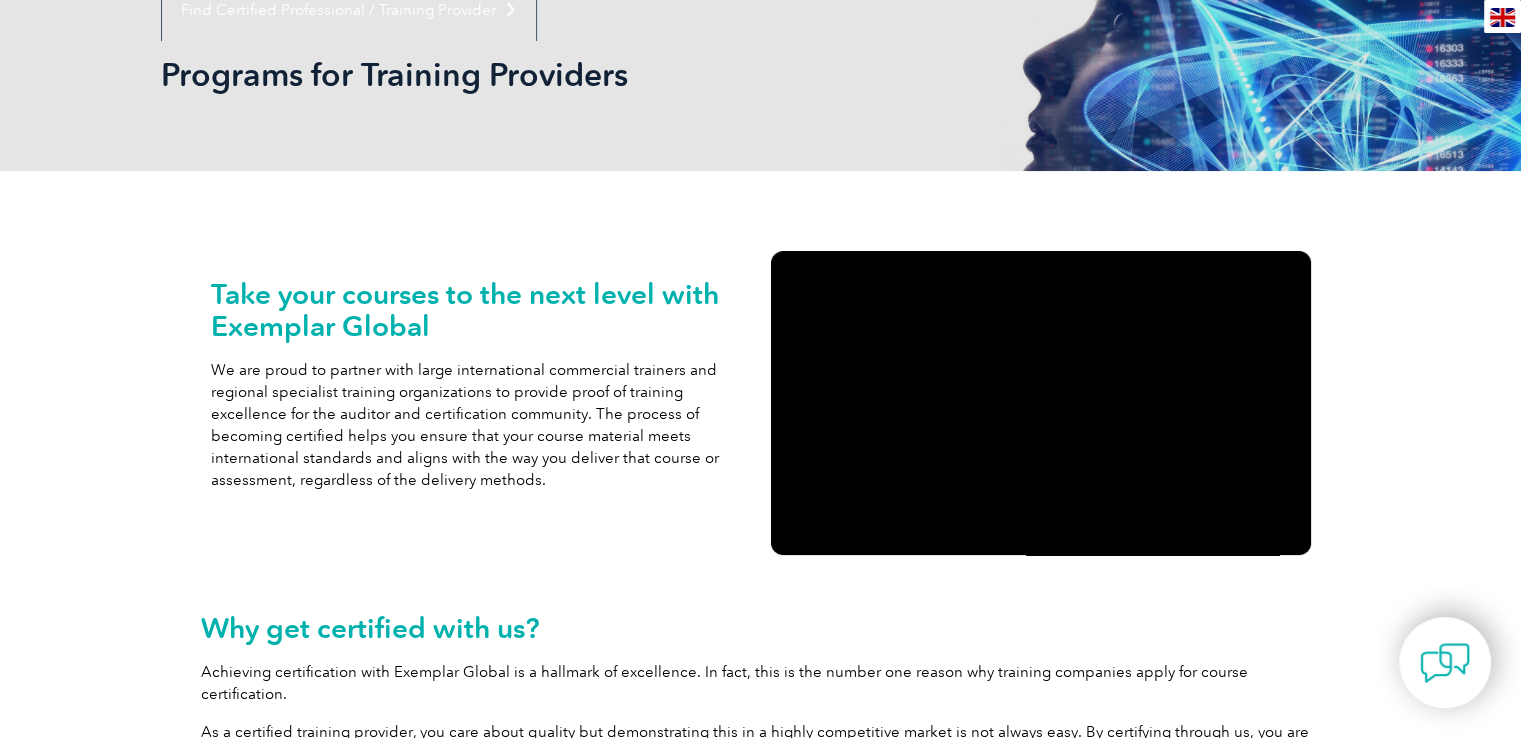 scroll, scrollTop: 0, scrollLeft: 0, axis: both 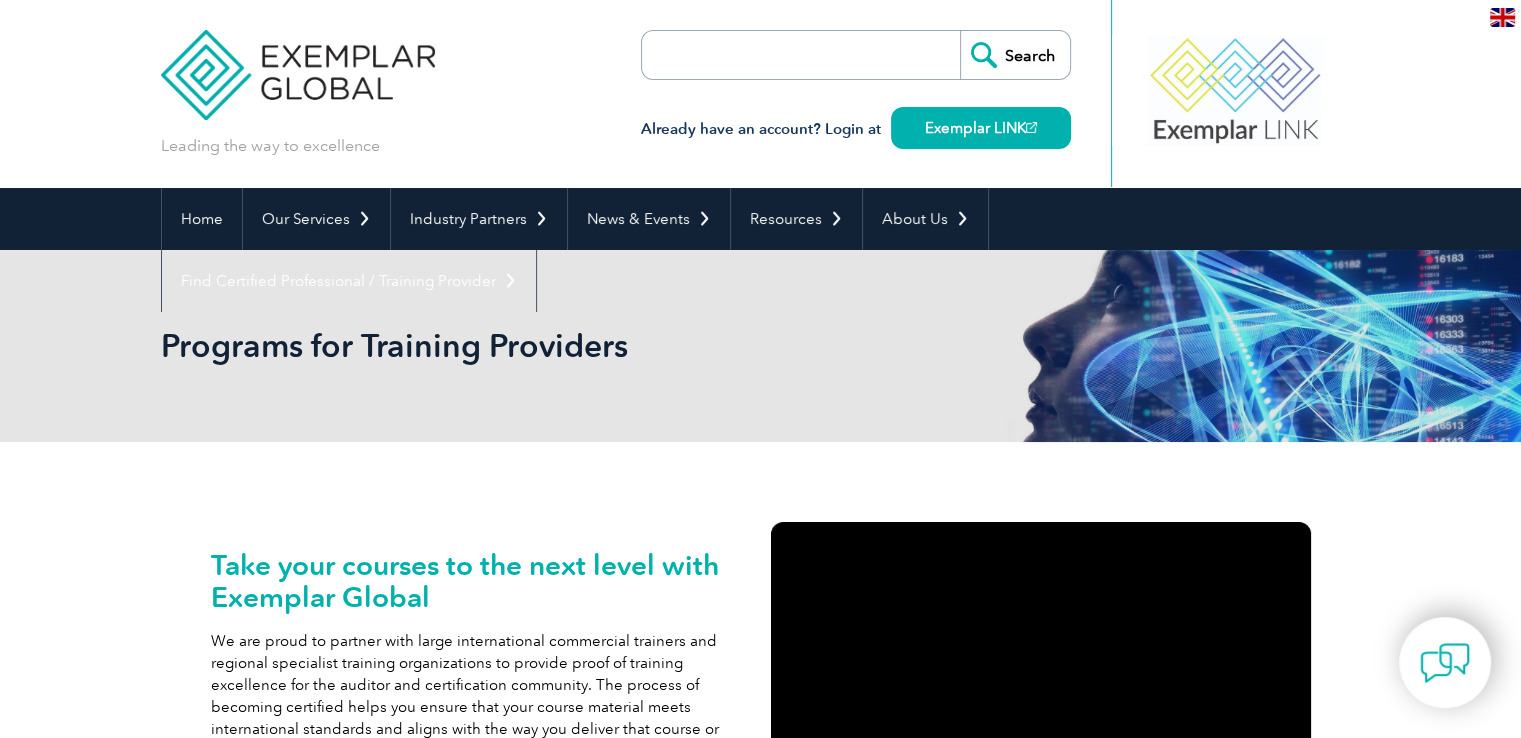 click at bounding box center (757, 55) 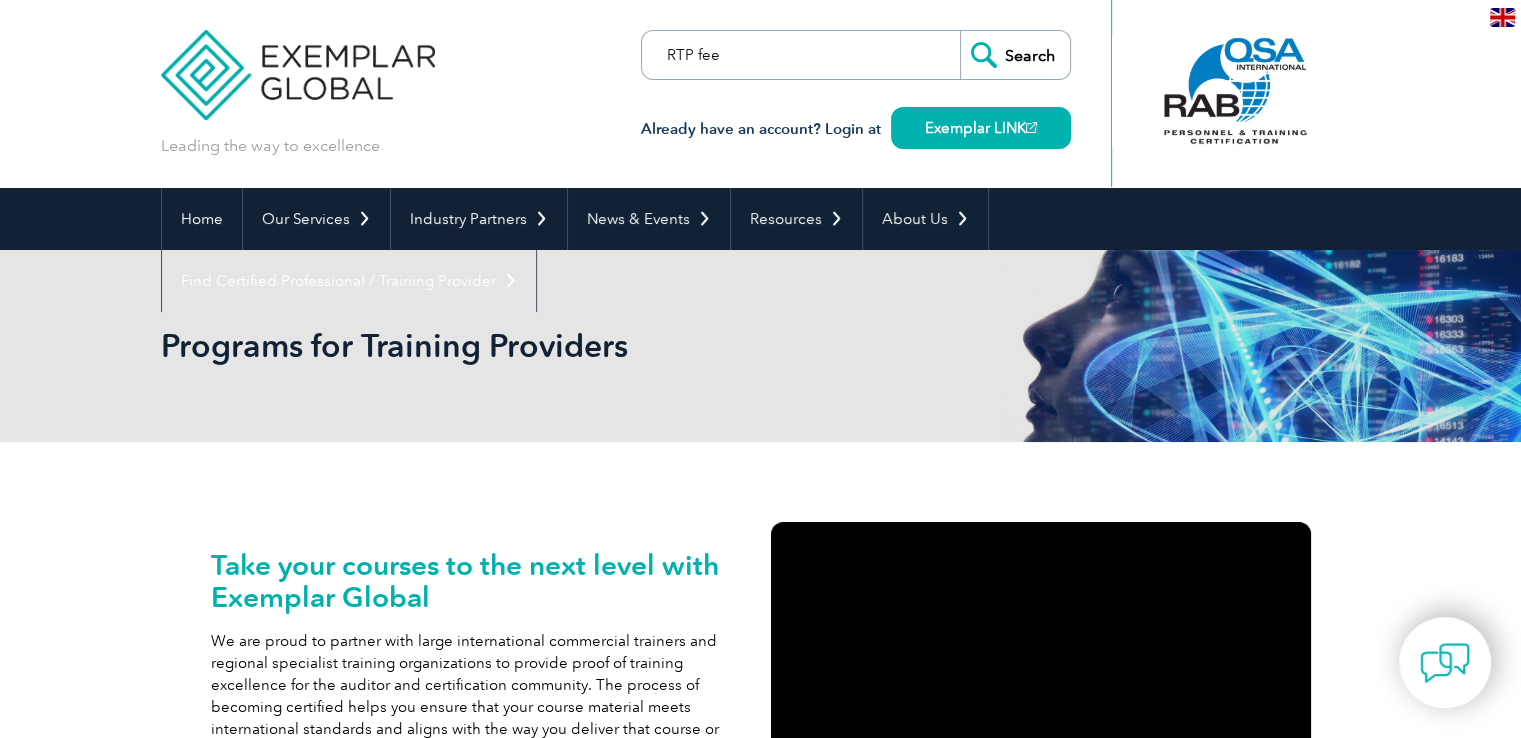 type on "RTP fee" 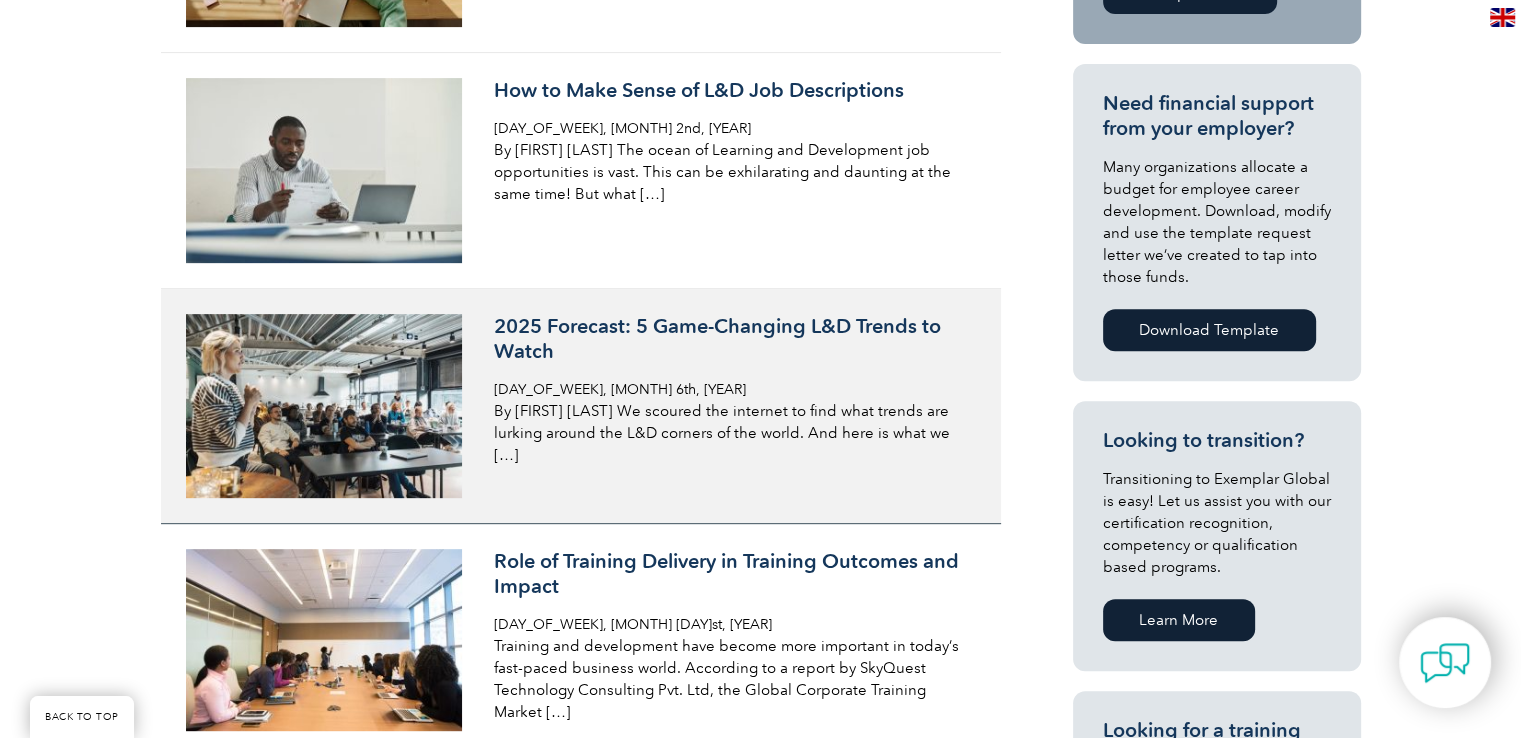 scroll, scrollTop: 366, scrollLeft: 0, axis: vertical 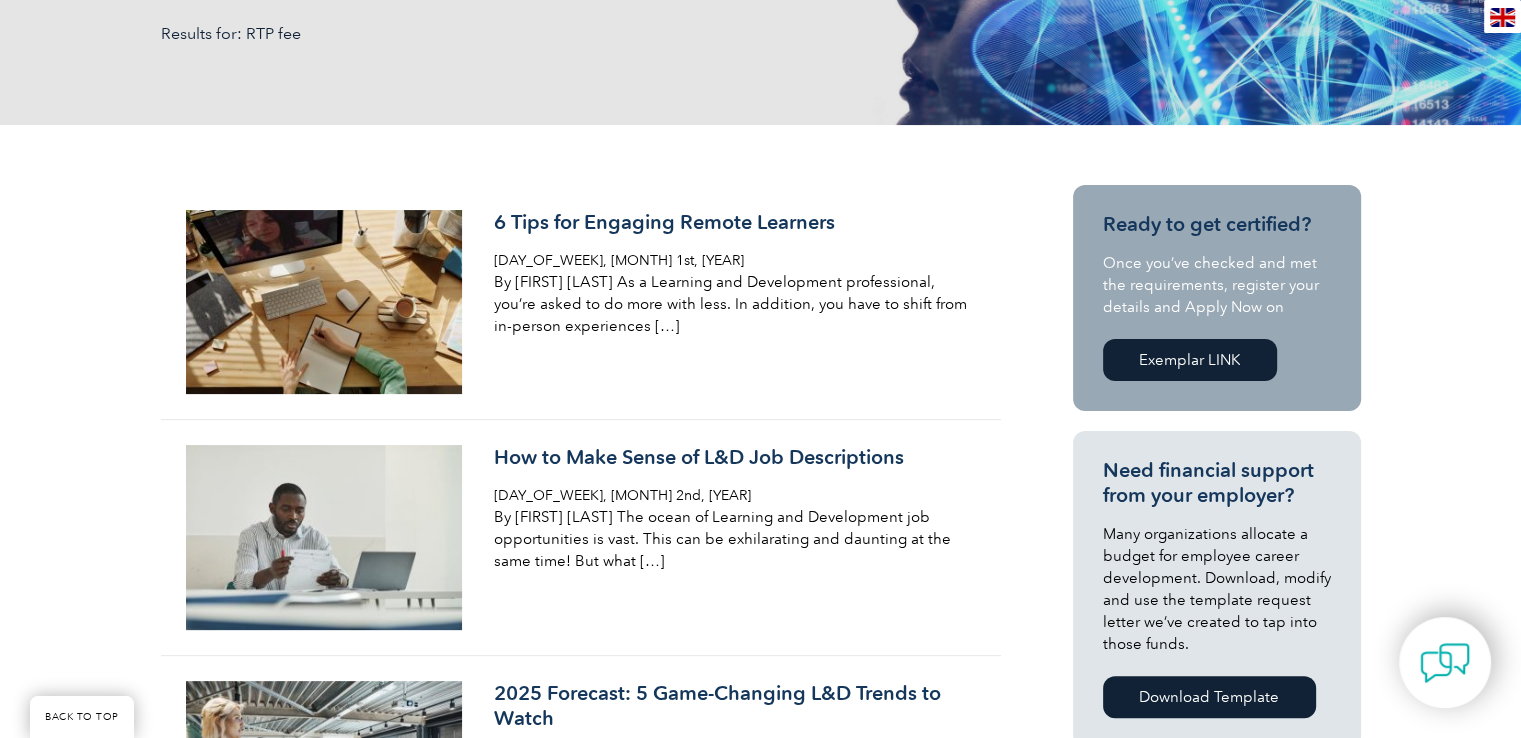 click on "Exemplar LINK" at bounding box center [1190, 360] 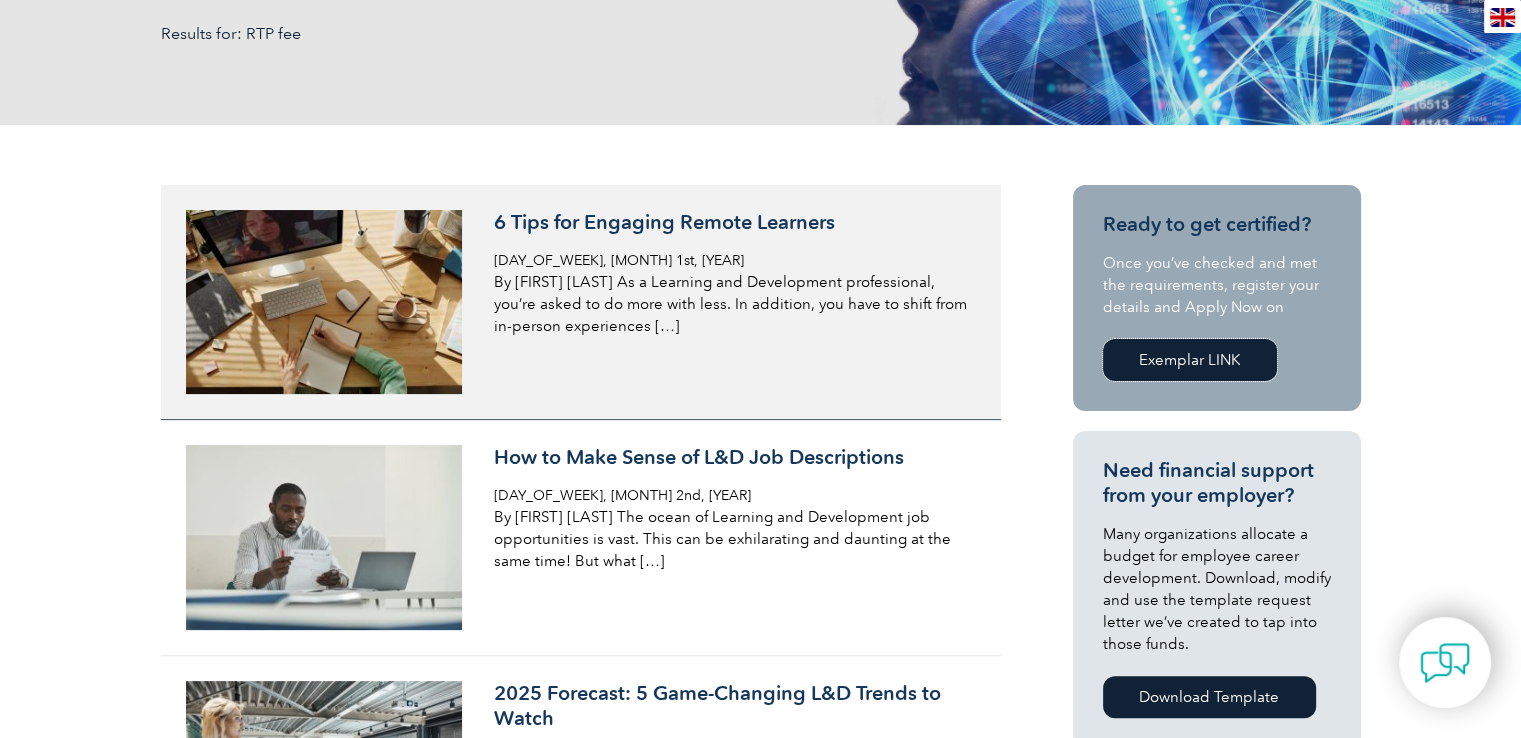 scroll, scrollTop: 0, scrollLeft: 0, axis: both 